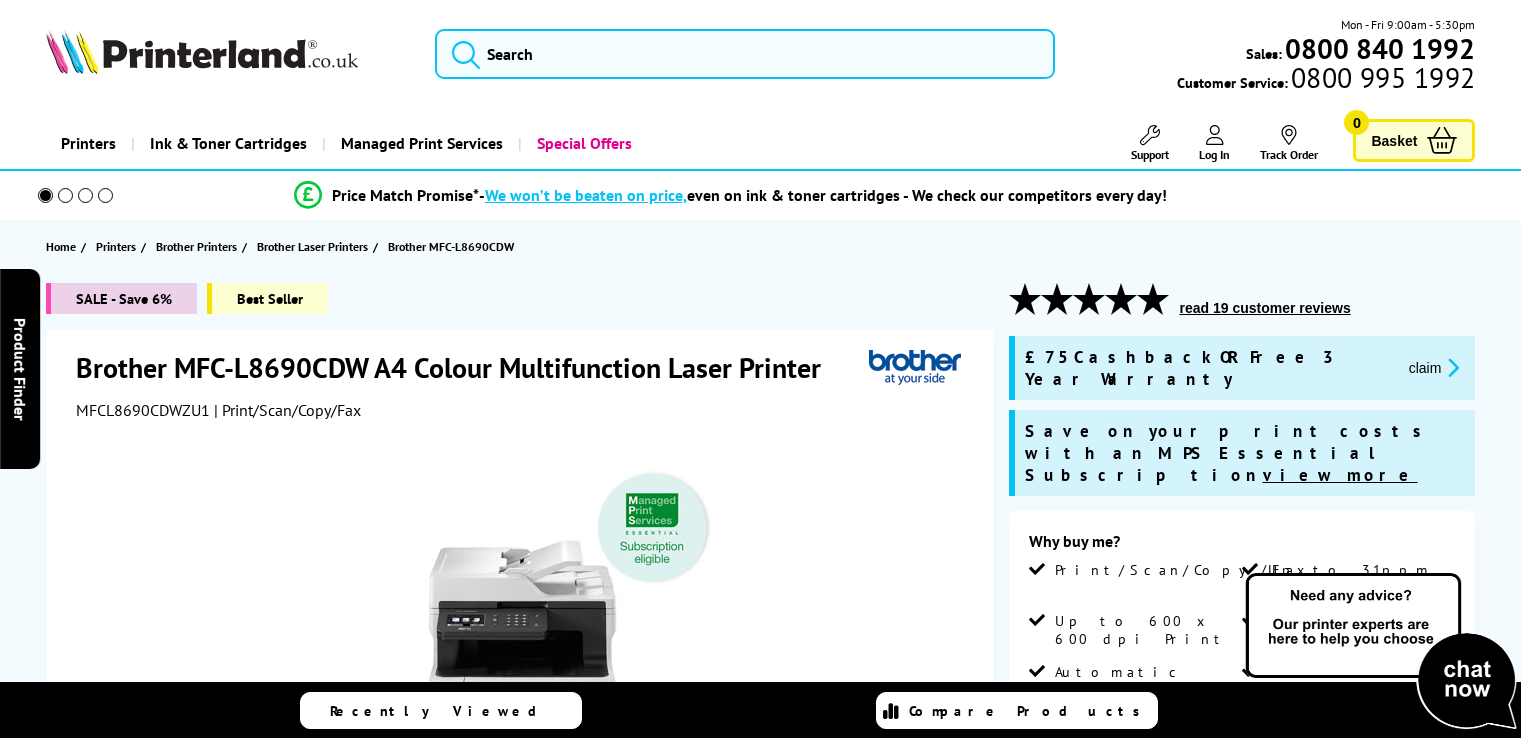 scroll, scrollTop: 0, scrollLeft: 0, axis: both 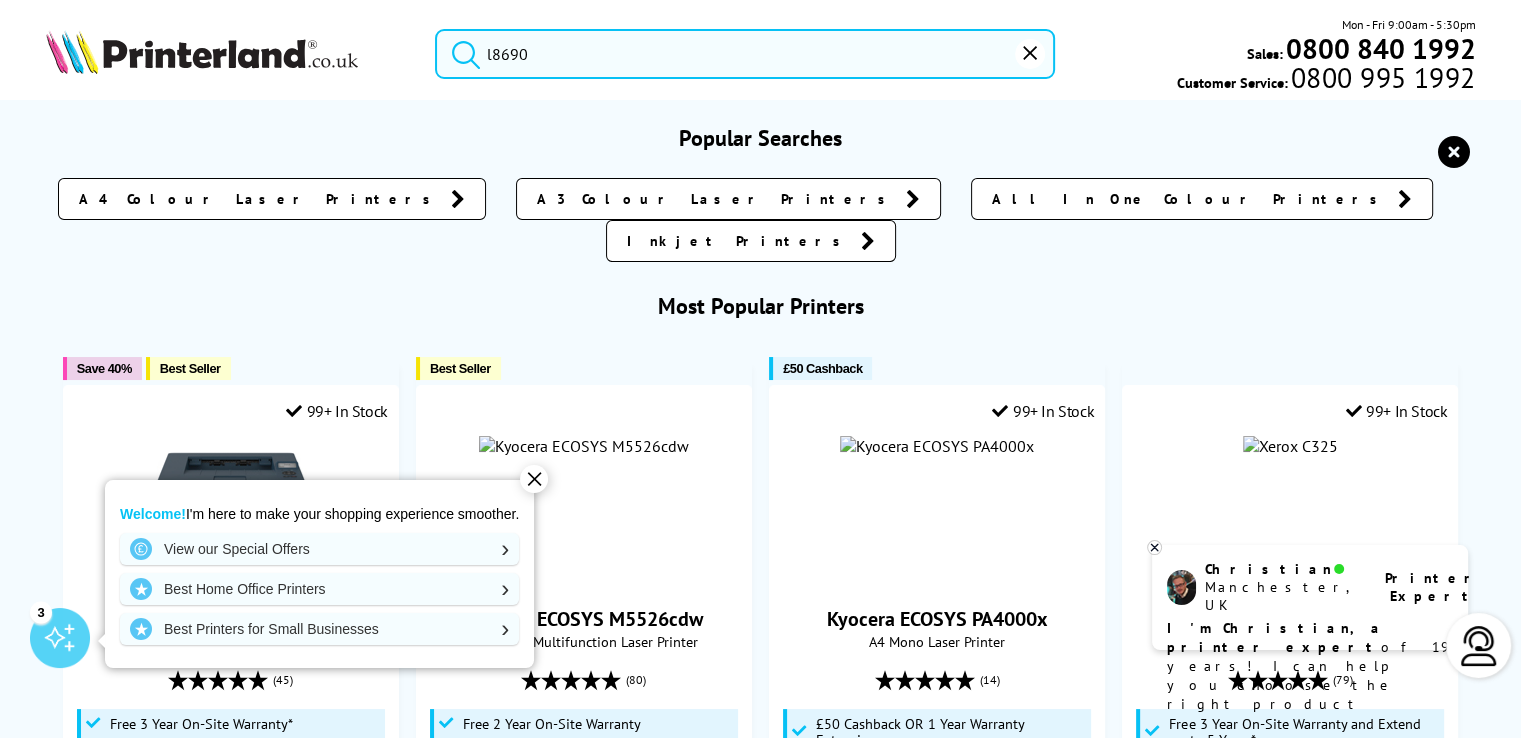 click on "l8690" at bounding box center [745, 54] 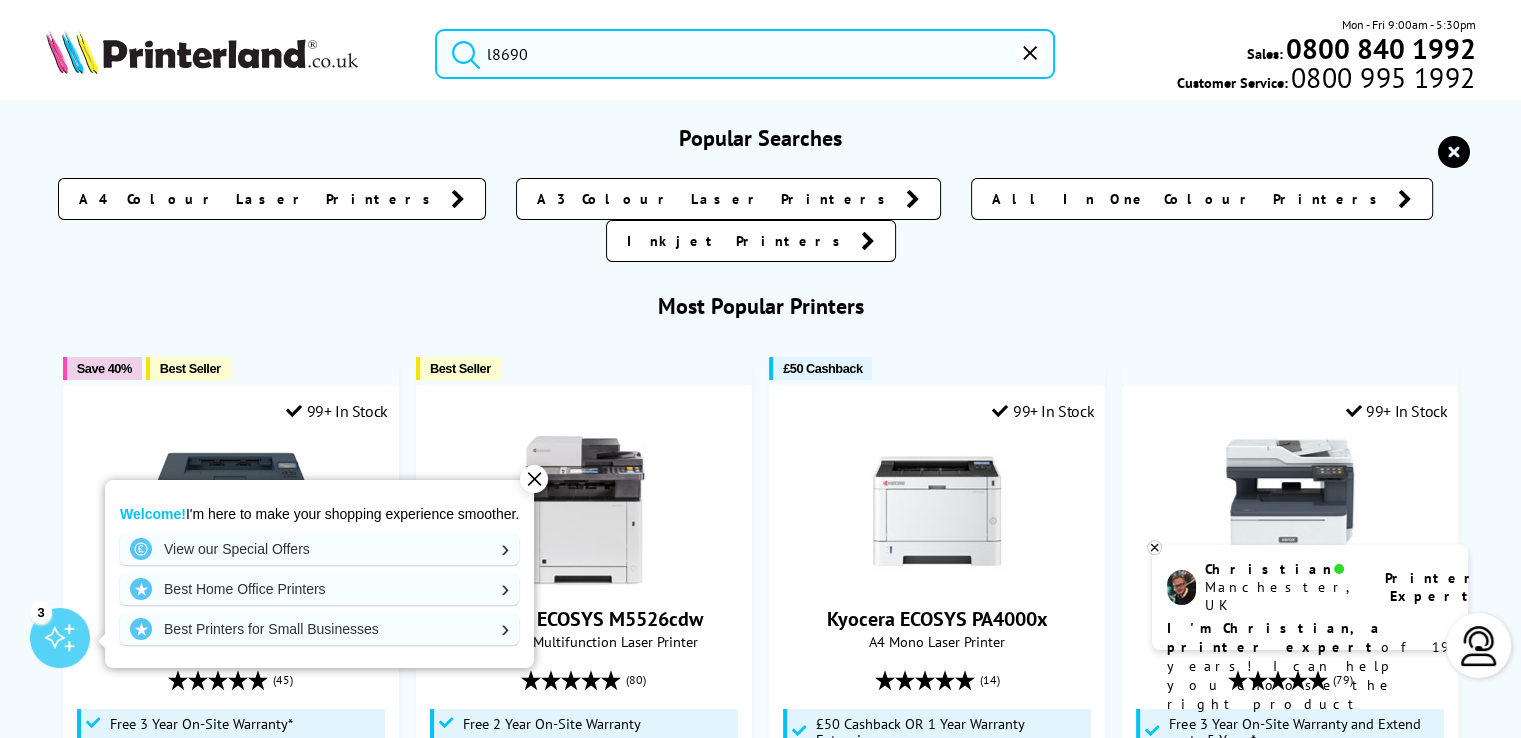 click at bounding box center (461, 51) 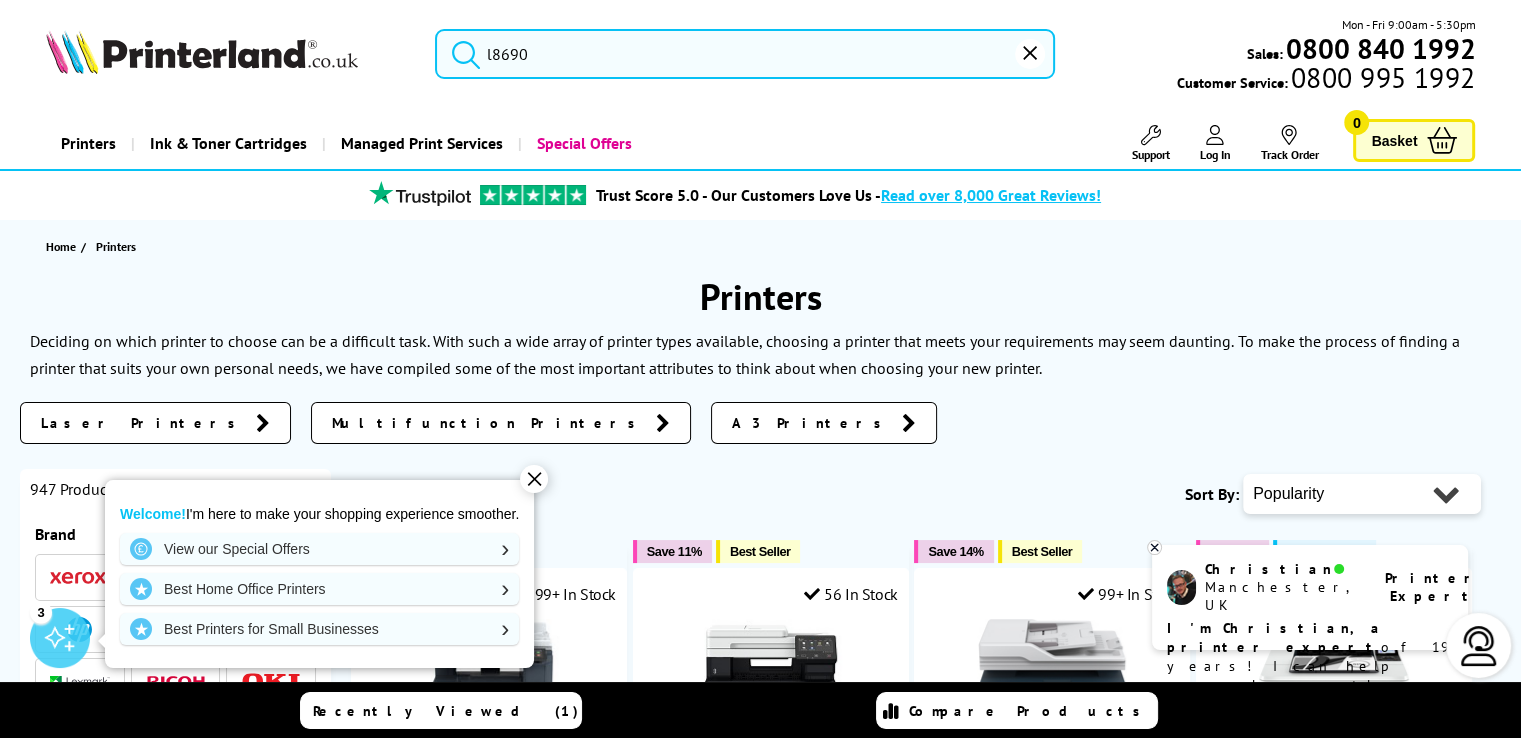 click on "✕" at bounding box center (534, 479) 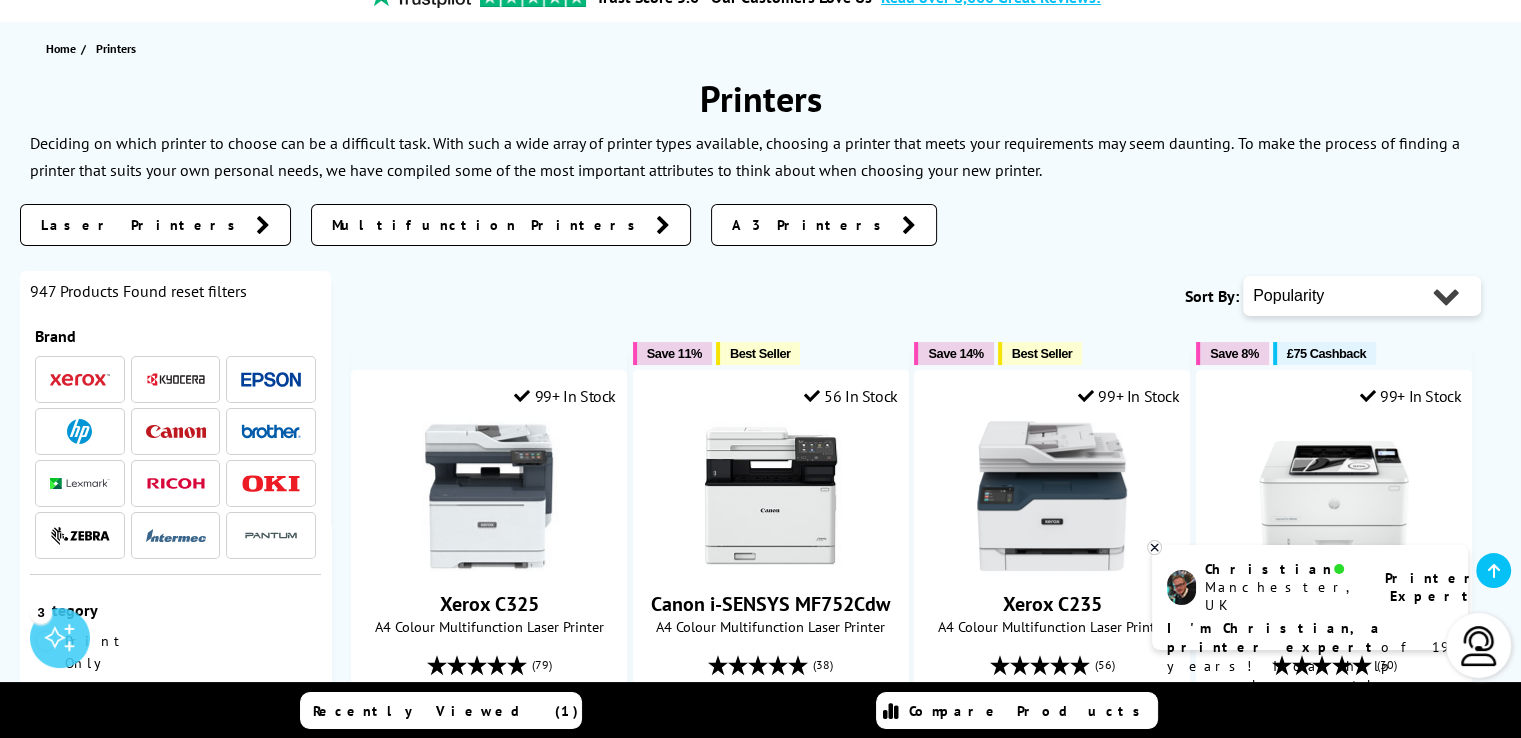scroll, scrollTop: 0, scrollLeft: 0, axis: both 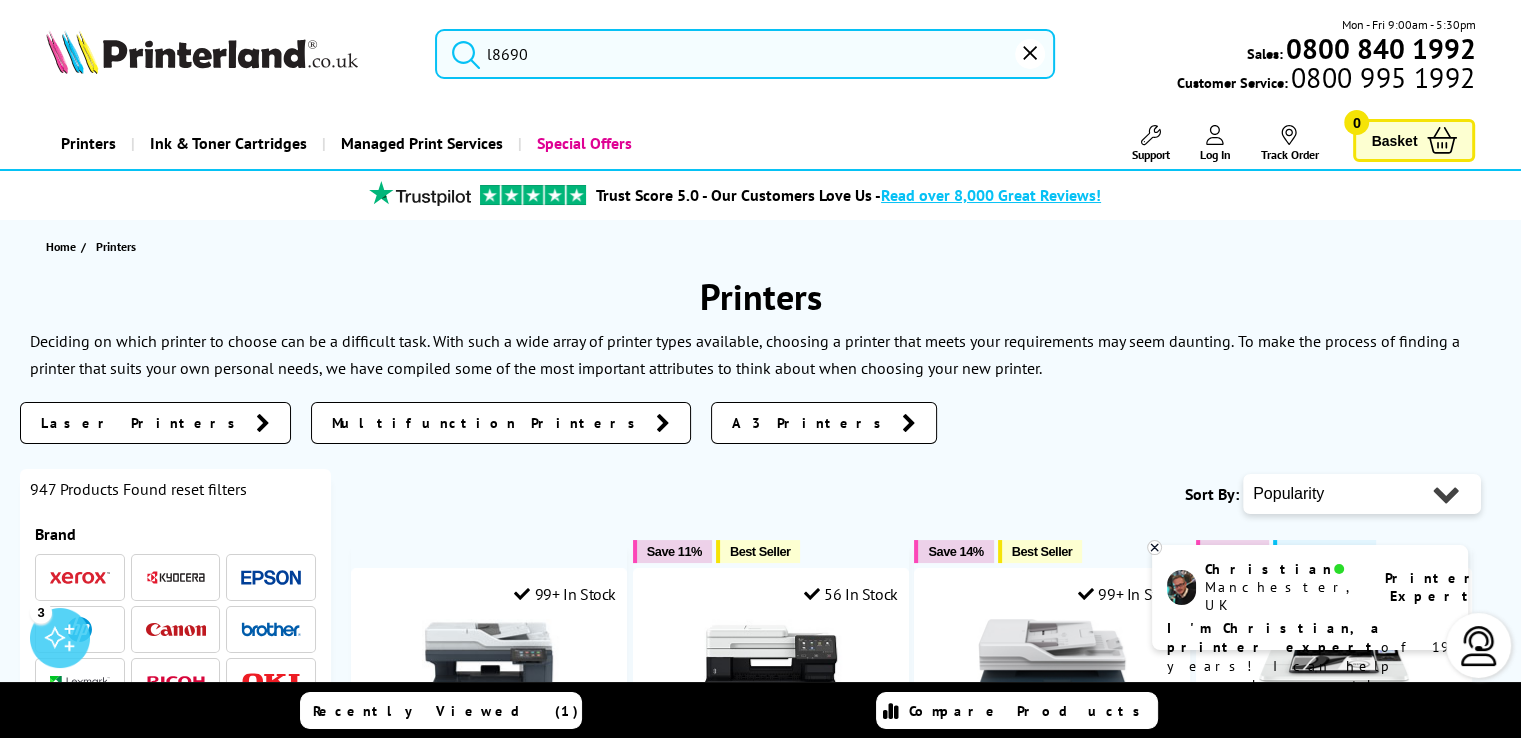 click on "l8690" at bounding box center (745, 54) 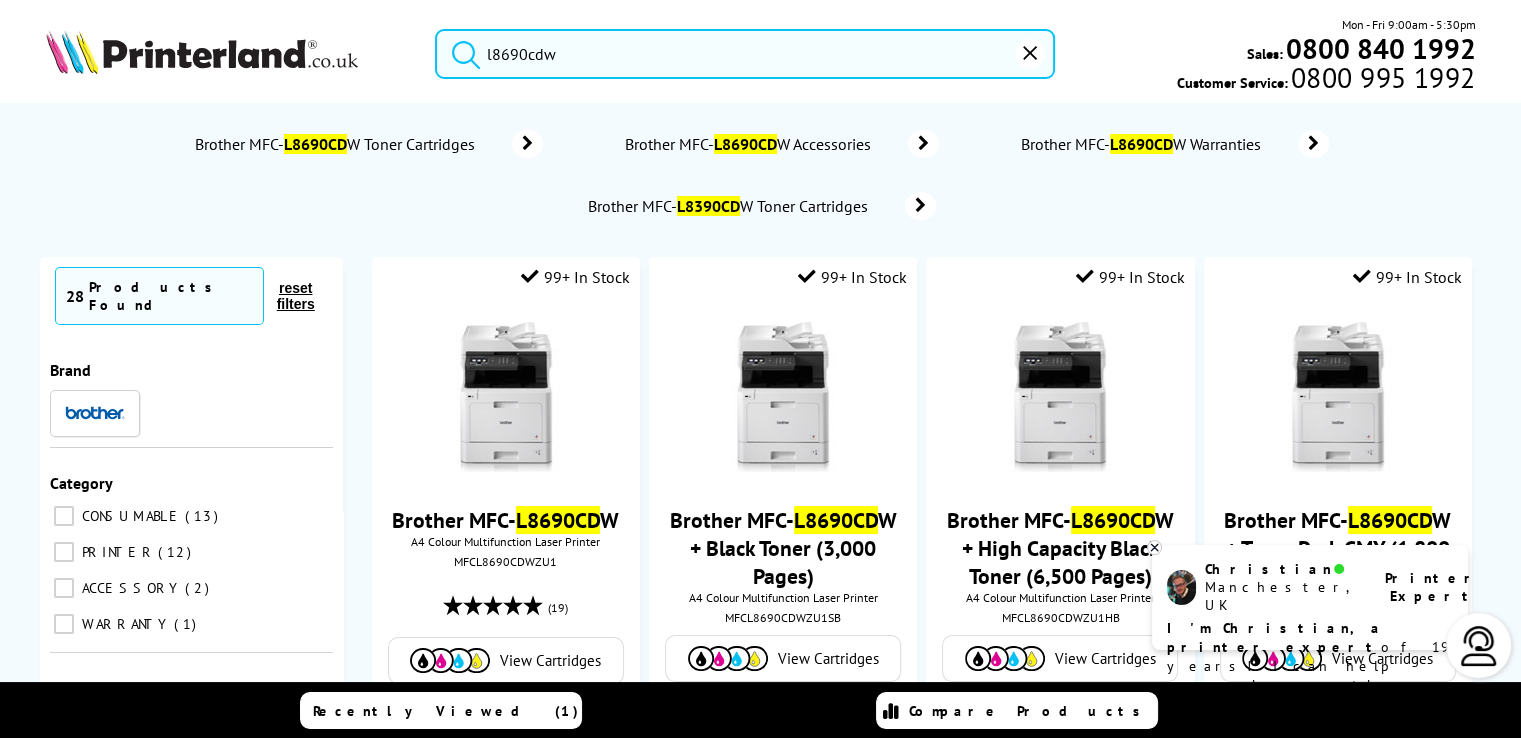 type on "l8690cdw" 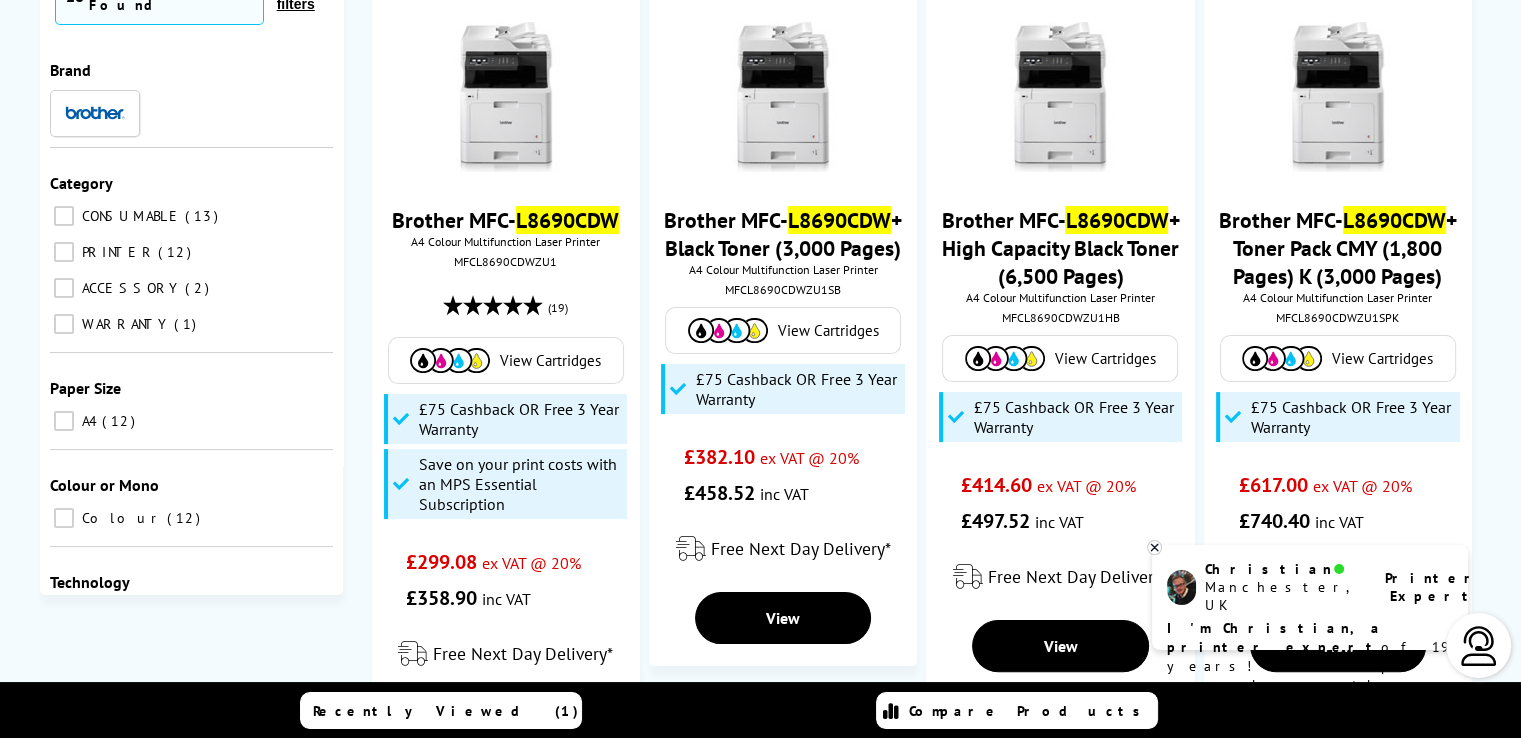 scroll, scrollTop: 300, scrollLeft: 0, axis: vertical 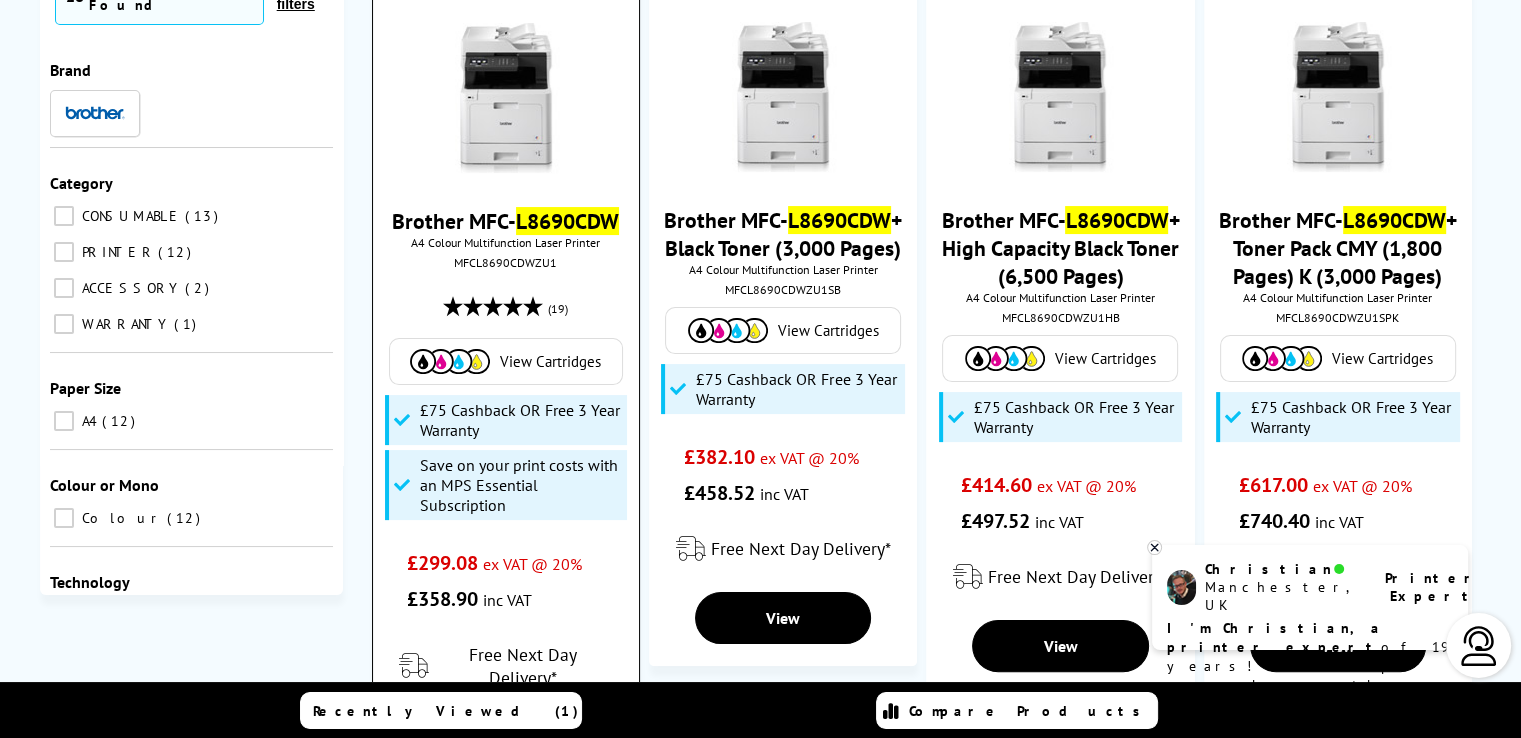 click at bounding box center (506, 98) 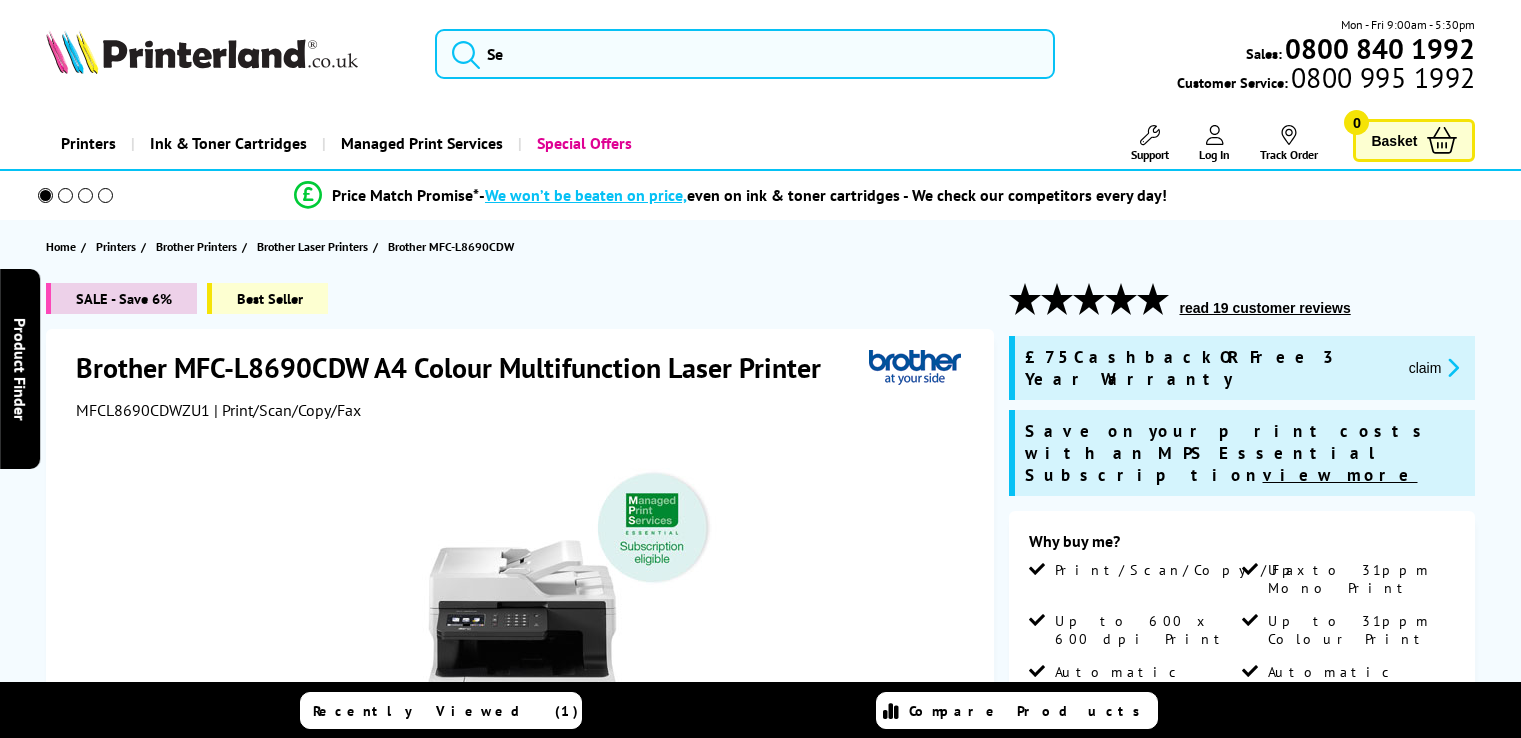 scroll, scrollTop: 0, scrollLeft: 0, axis: both 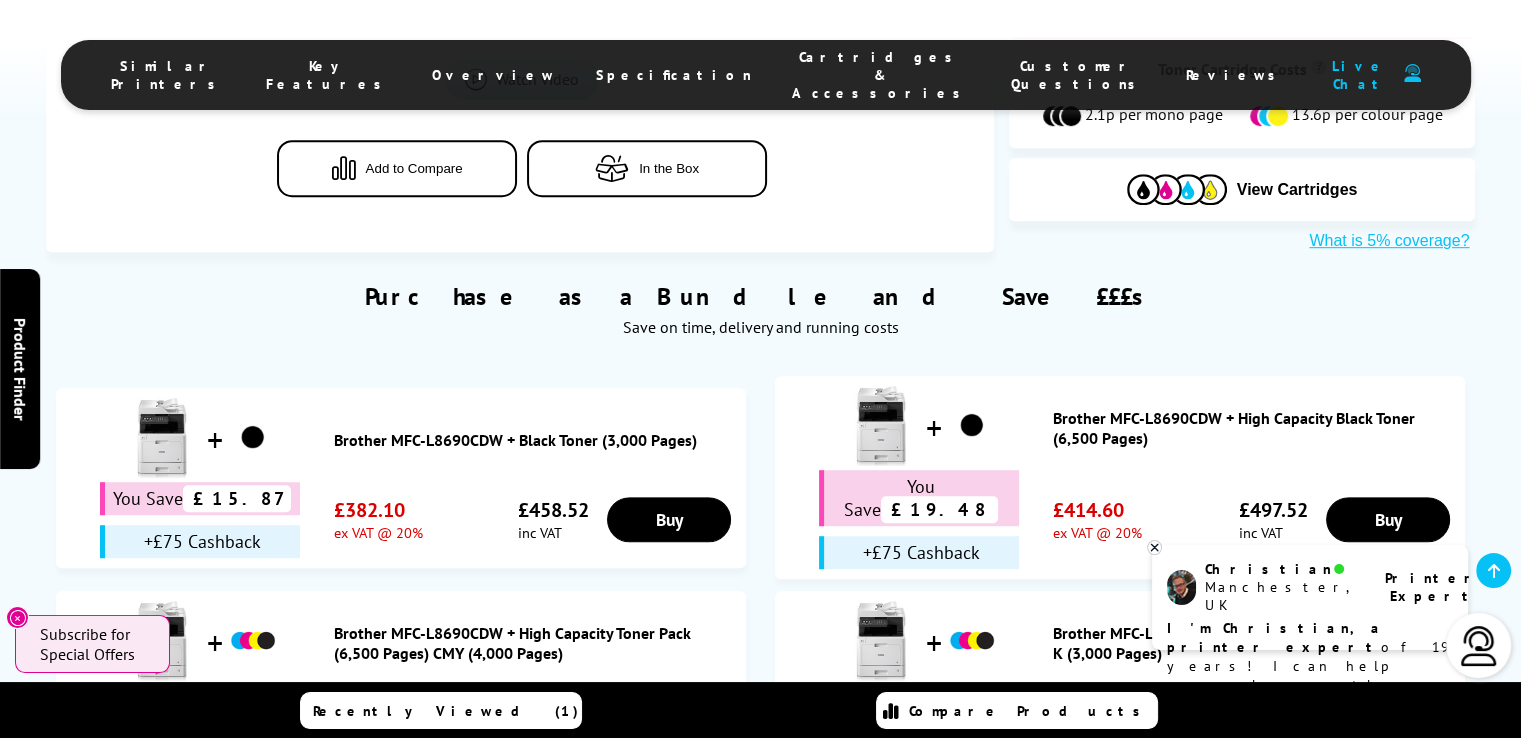 click at bounding box center [1154, 547] 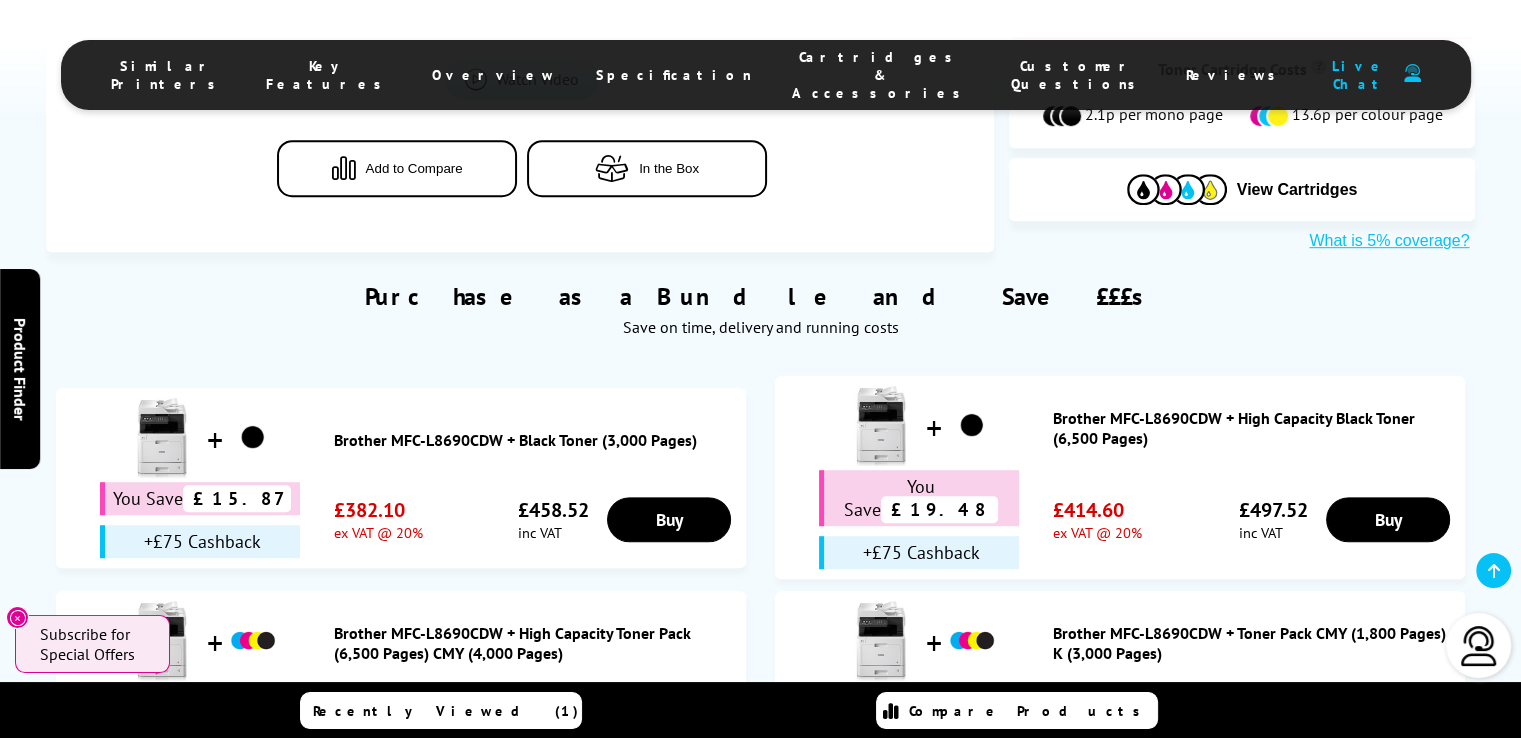 click on "Cartridges & Accessories" at bounding box center [881, 75] 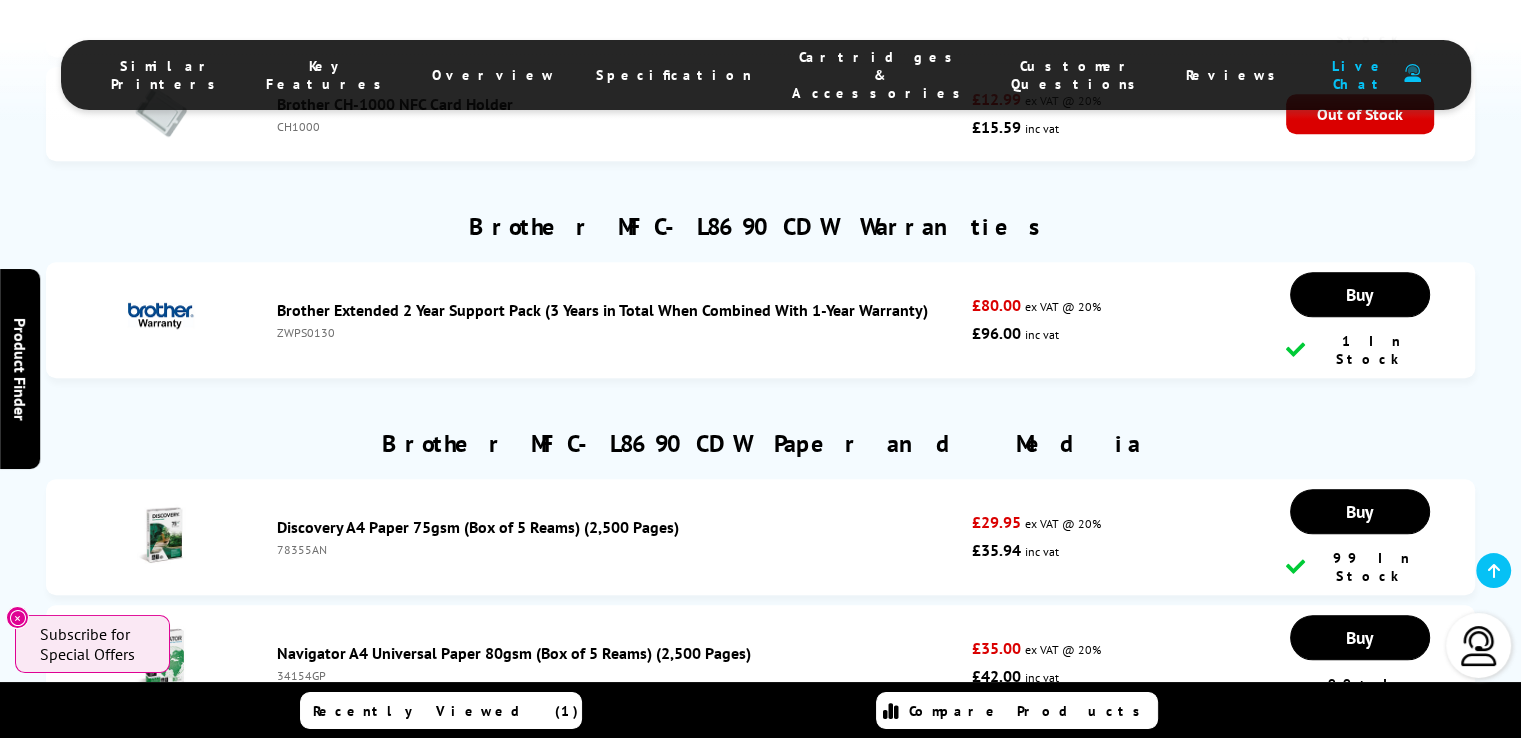 scroll, scrollTop: 8988, scrollLeft: 0, axis: vertical 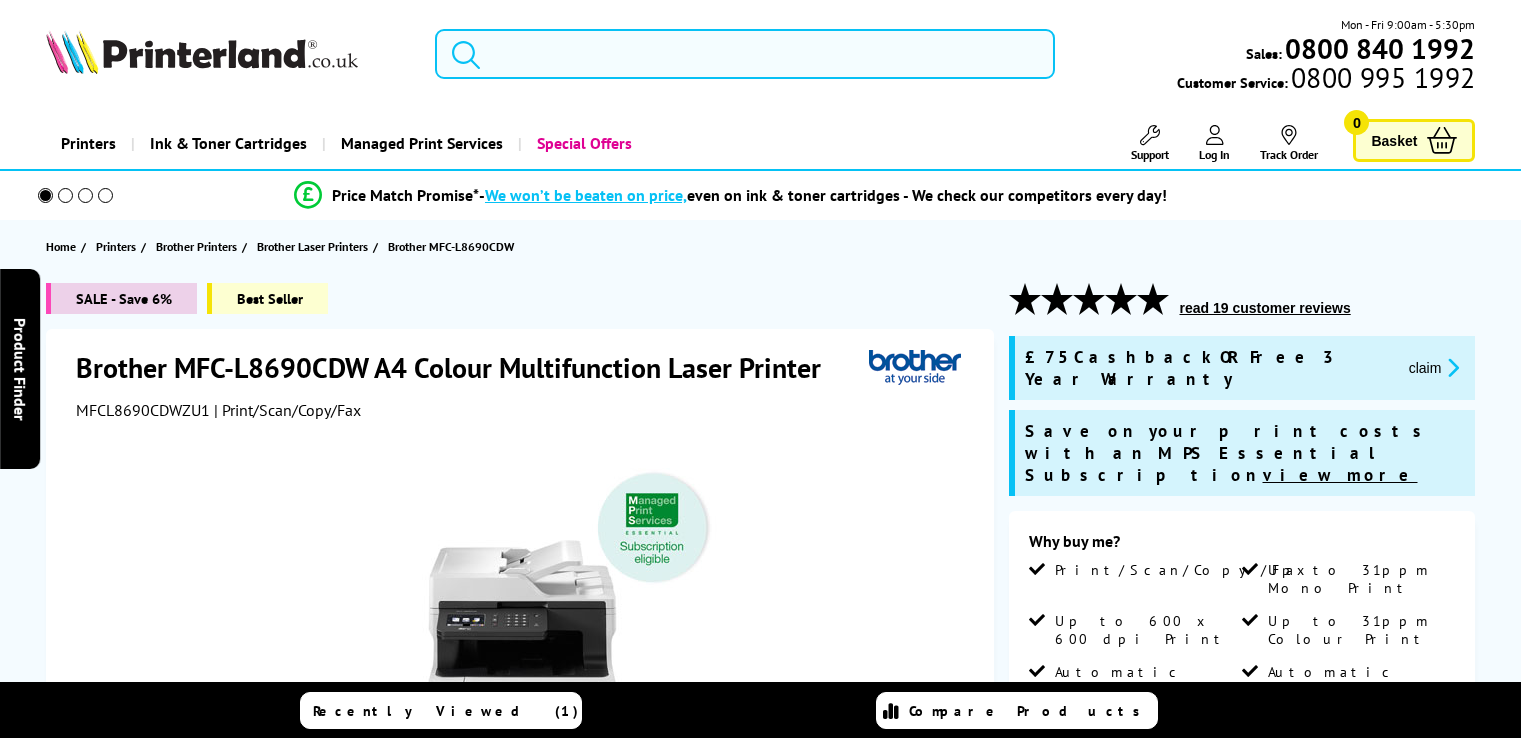 click at bounding box center [745, 54] 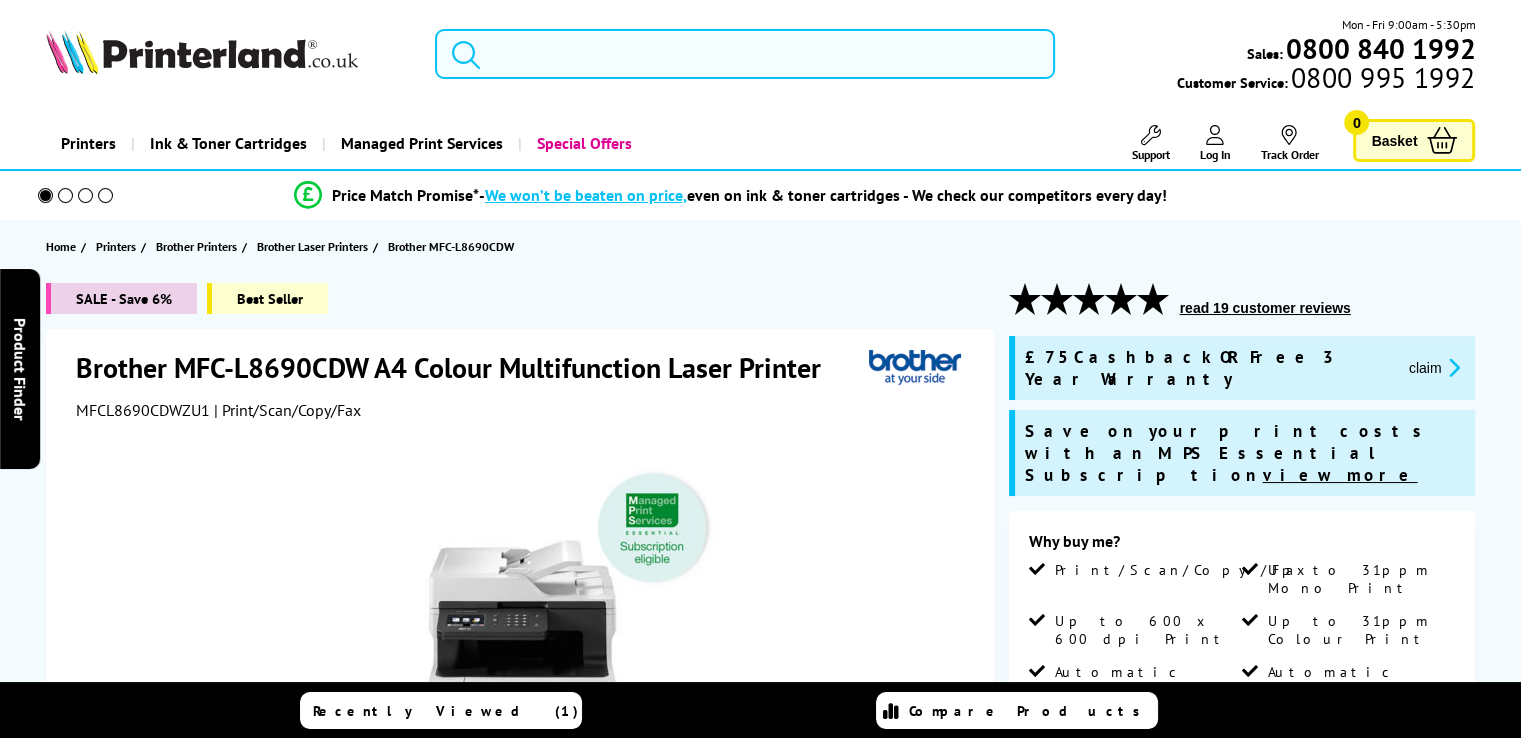 scroll, scrollTop: 0, scrollLeft: 0, axis: both 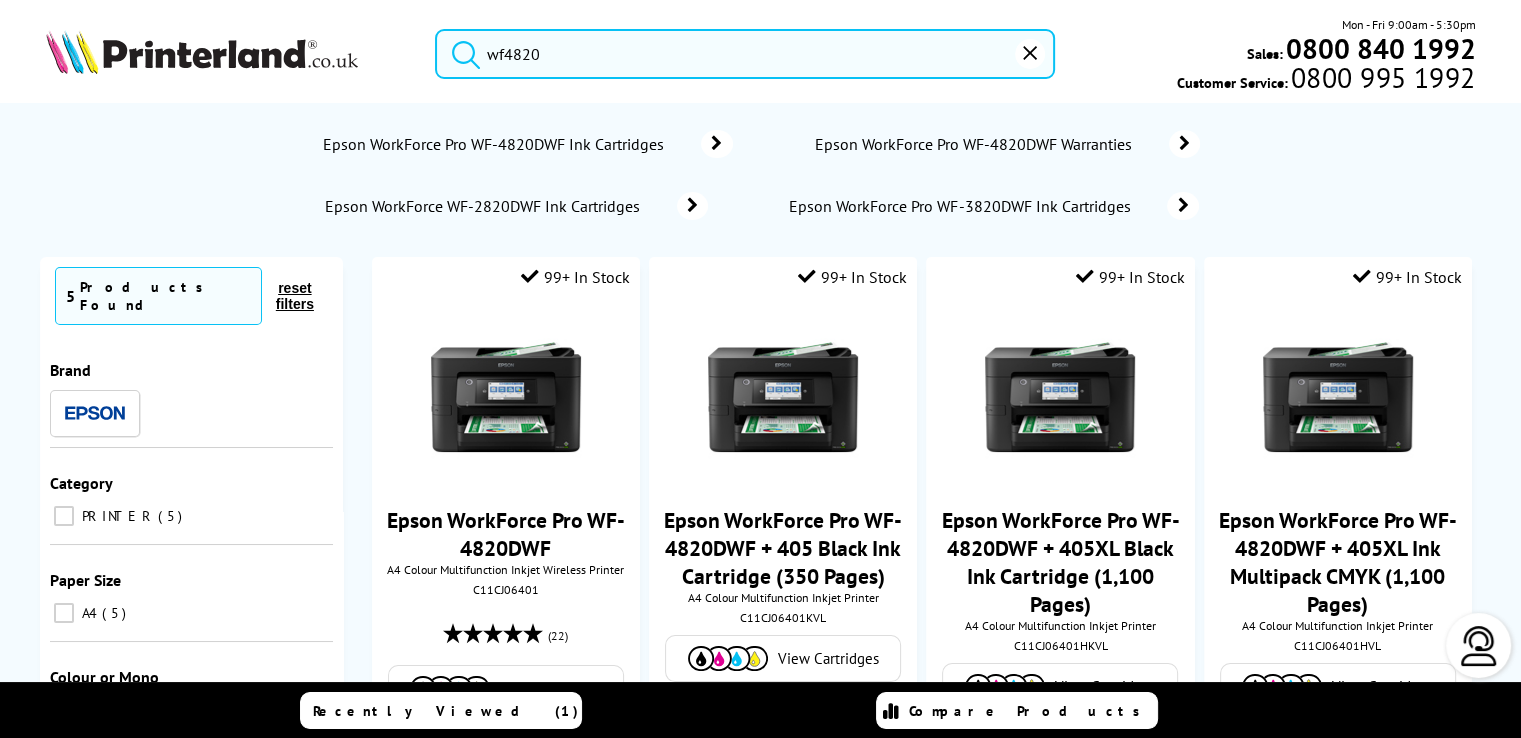 type on "wf4820" 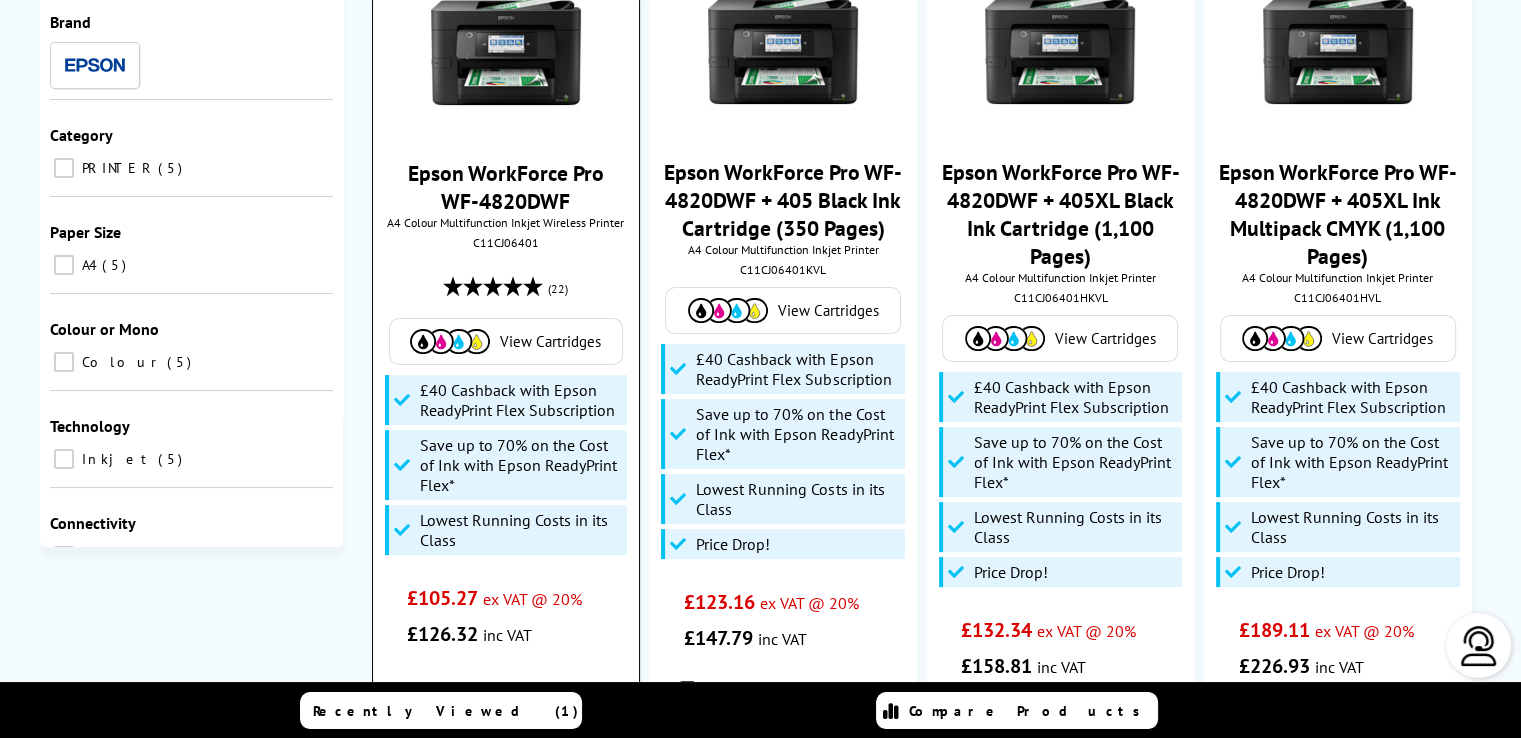scroll, scrollTop: 300, scrollLeft: 0, axis: vertical 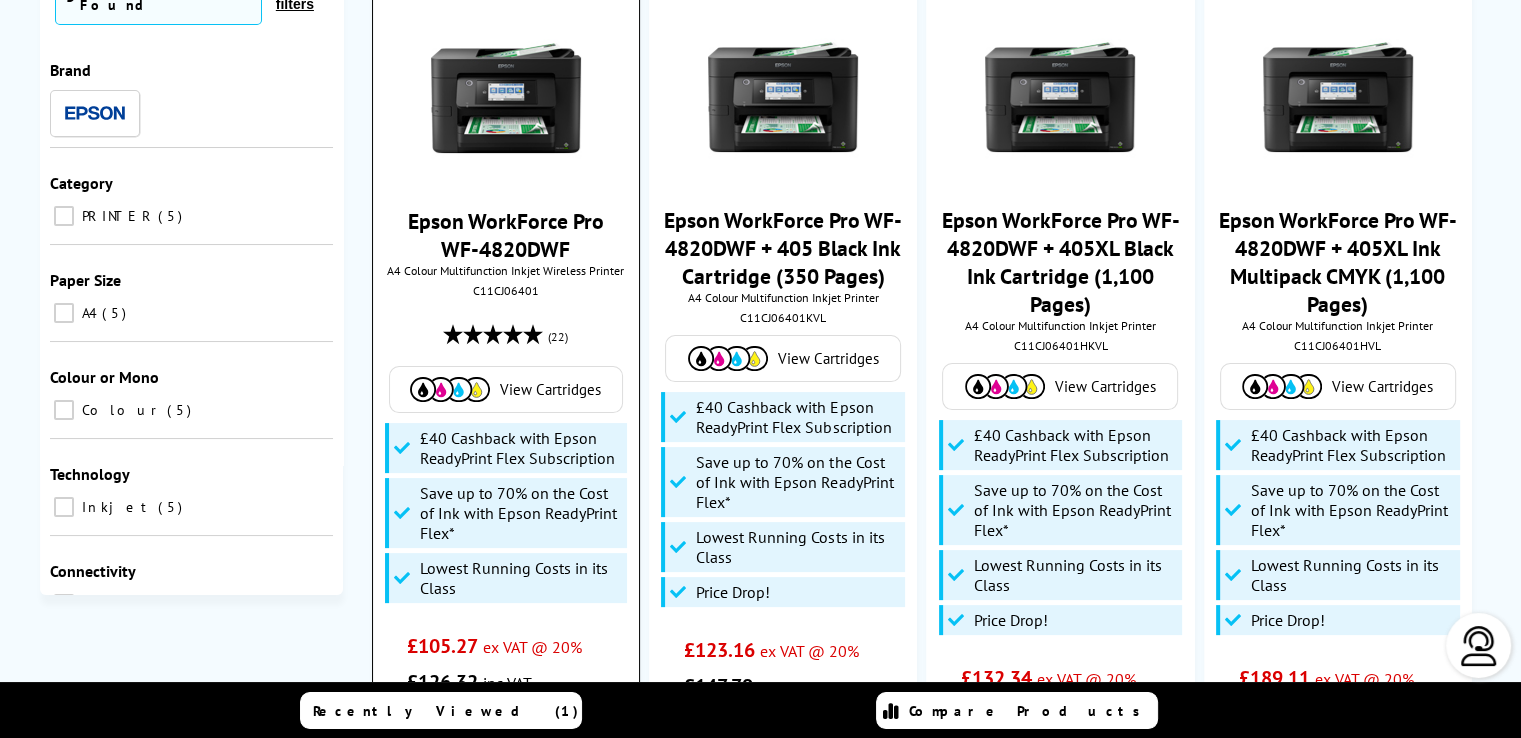 click at bounding box center [506, 98] 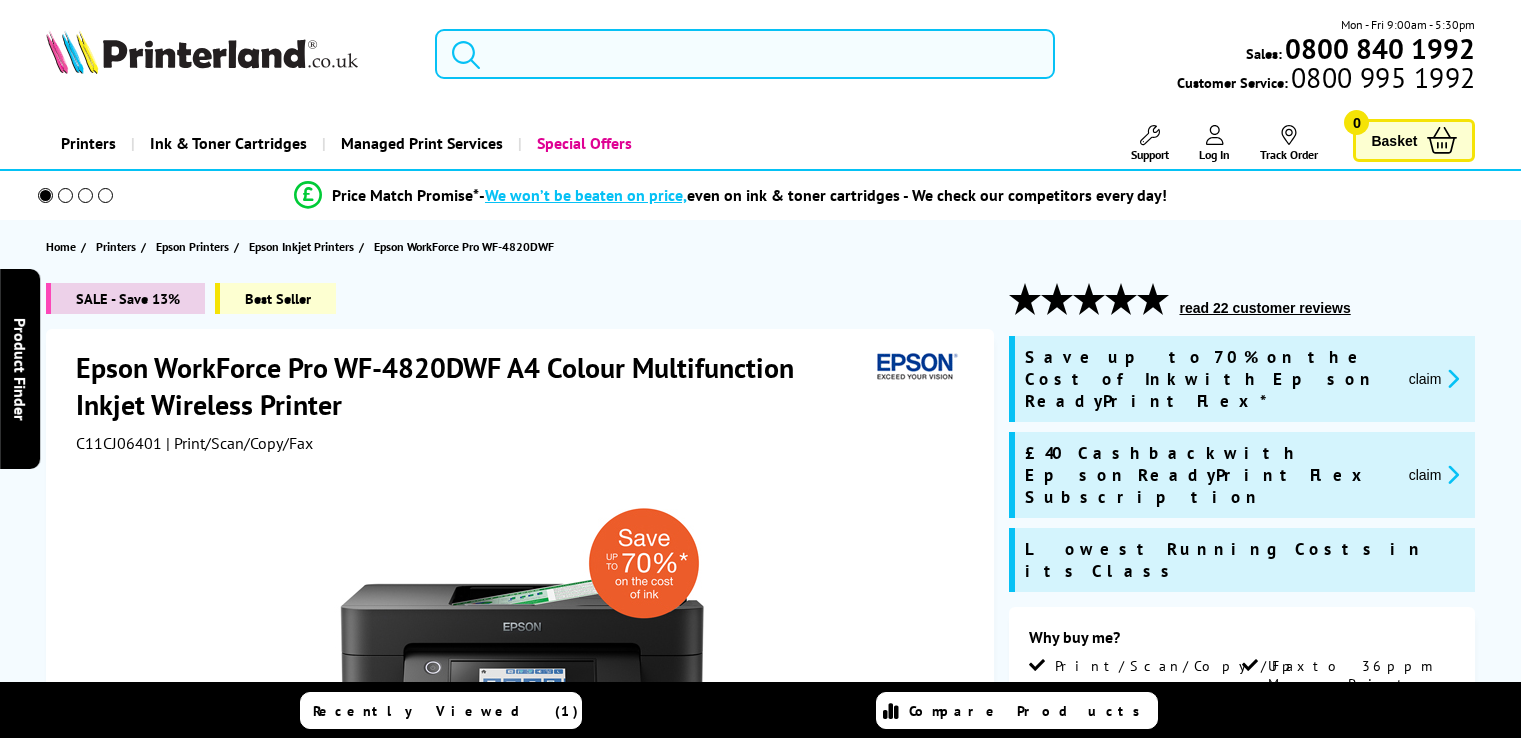 scroll, scrollTop: 0, scrollLeft: 0, axis: both 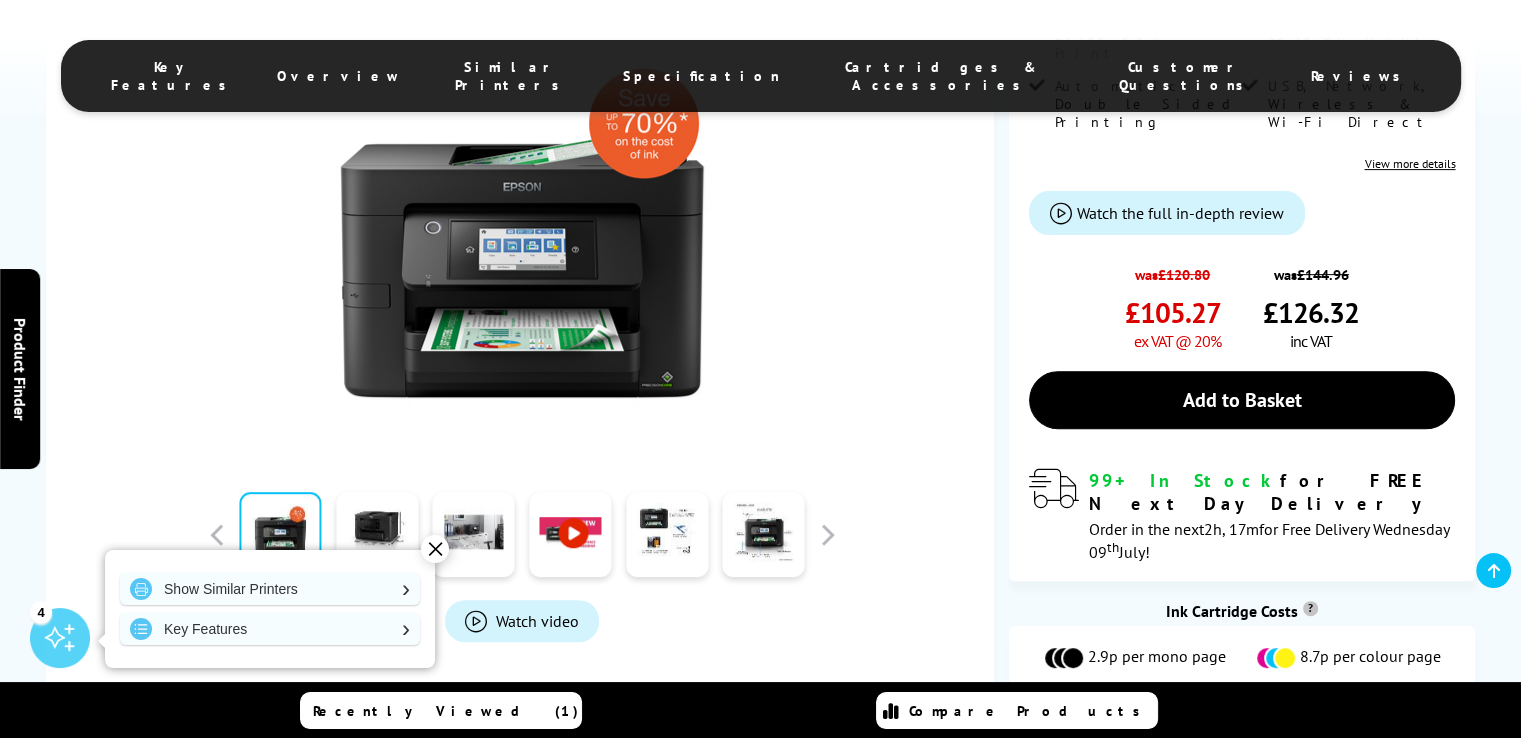 click on "✕" at bounding box center (435, 549) 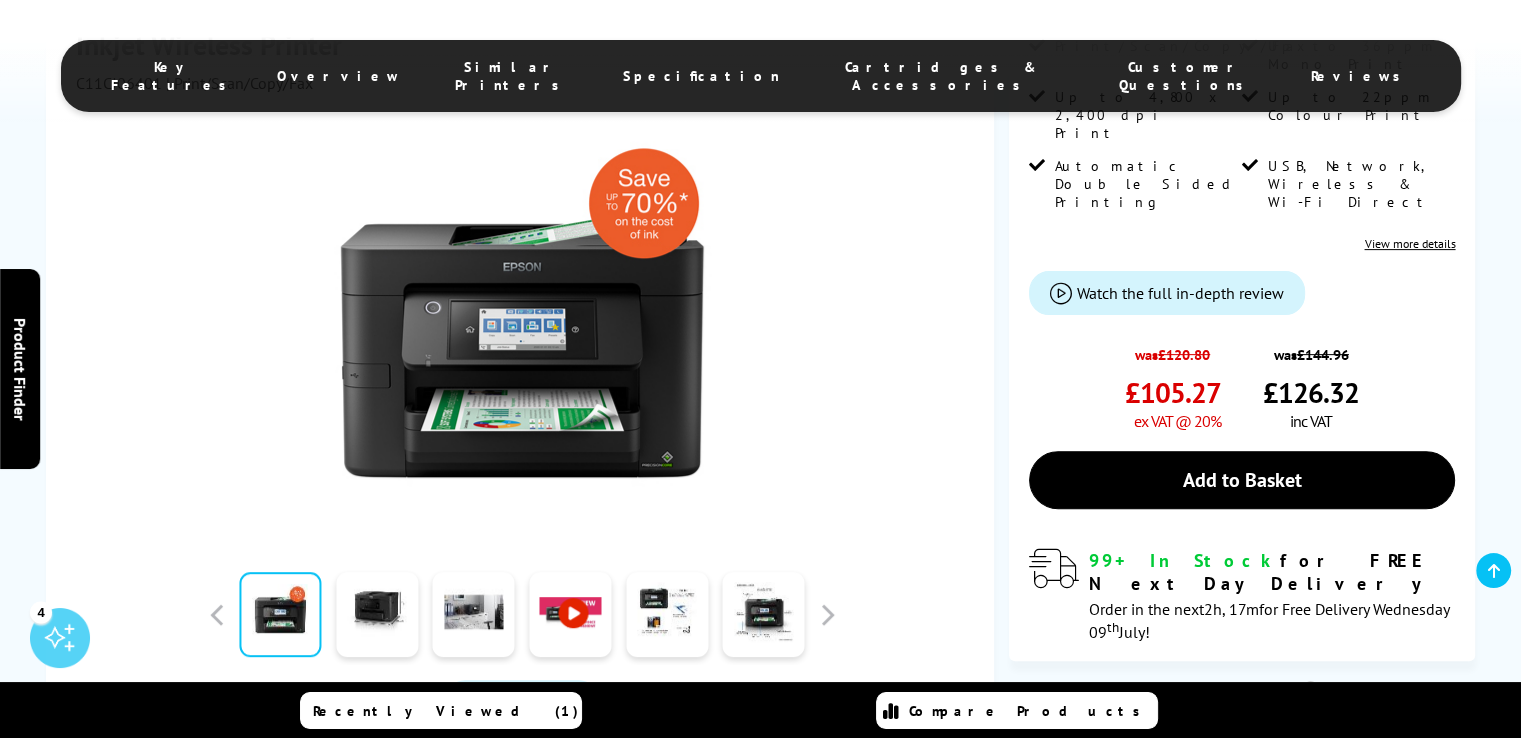 scroll, scrollTop: 700, scrollLeft: 0, axis: vertical 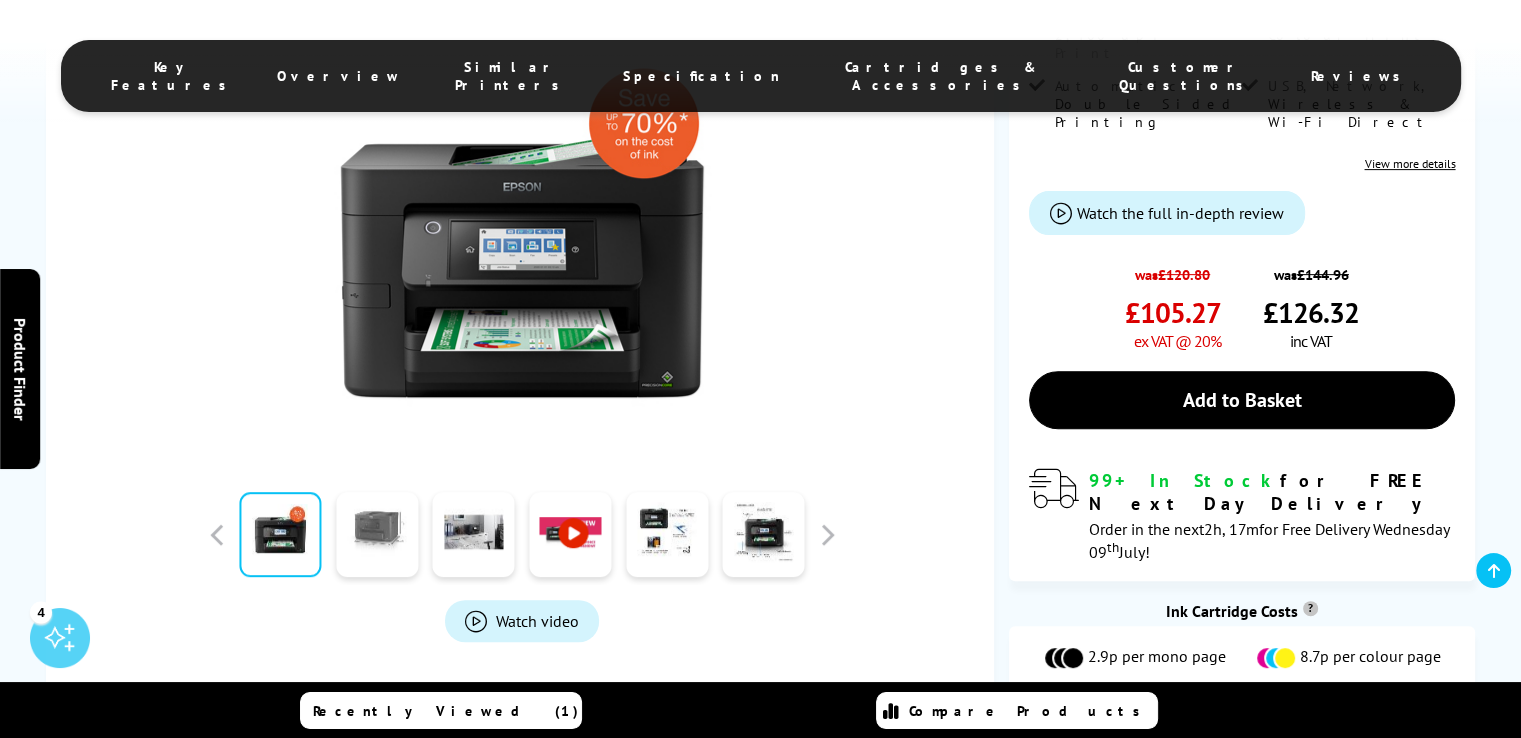 click at bounding box center (377, 534) 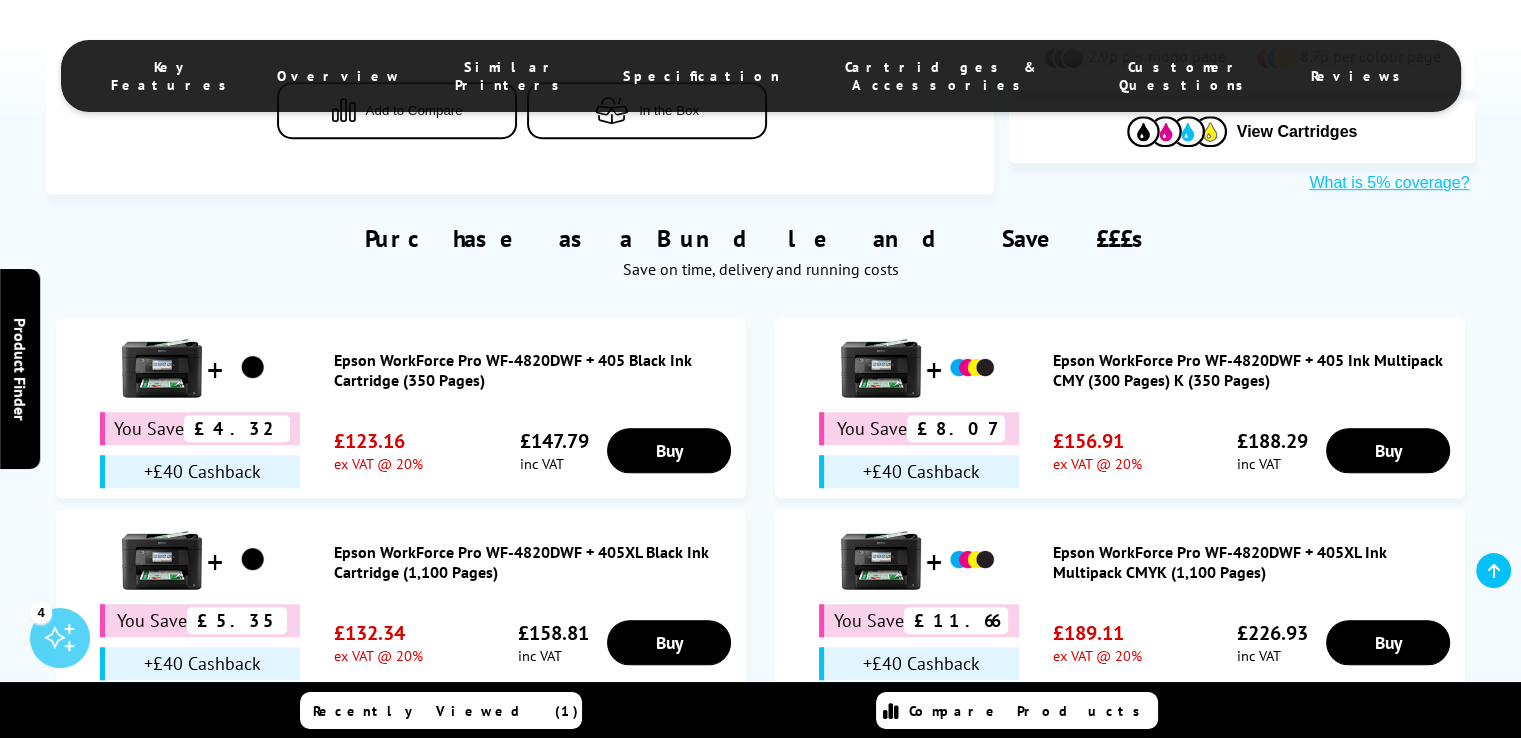 scroll, scrollTop: 1300, scrollLeft: 0, axis: vertical 